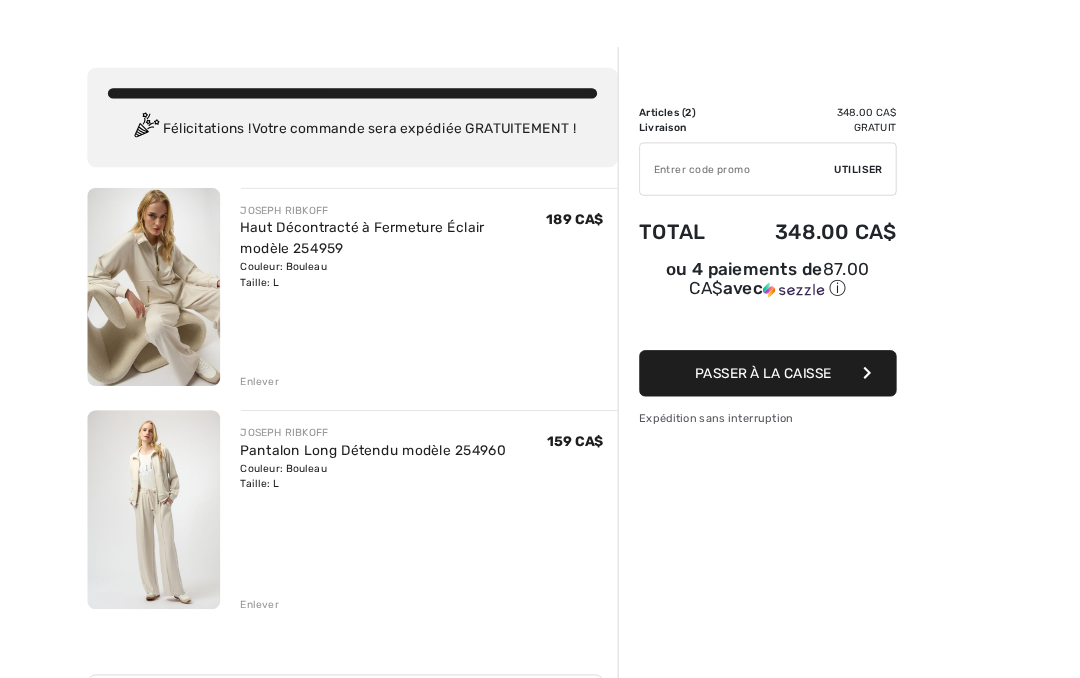 scroll, scrollTop: 0, scrollLeft: 0, axis: both 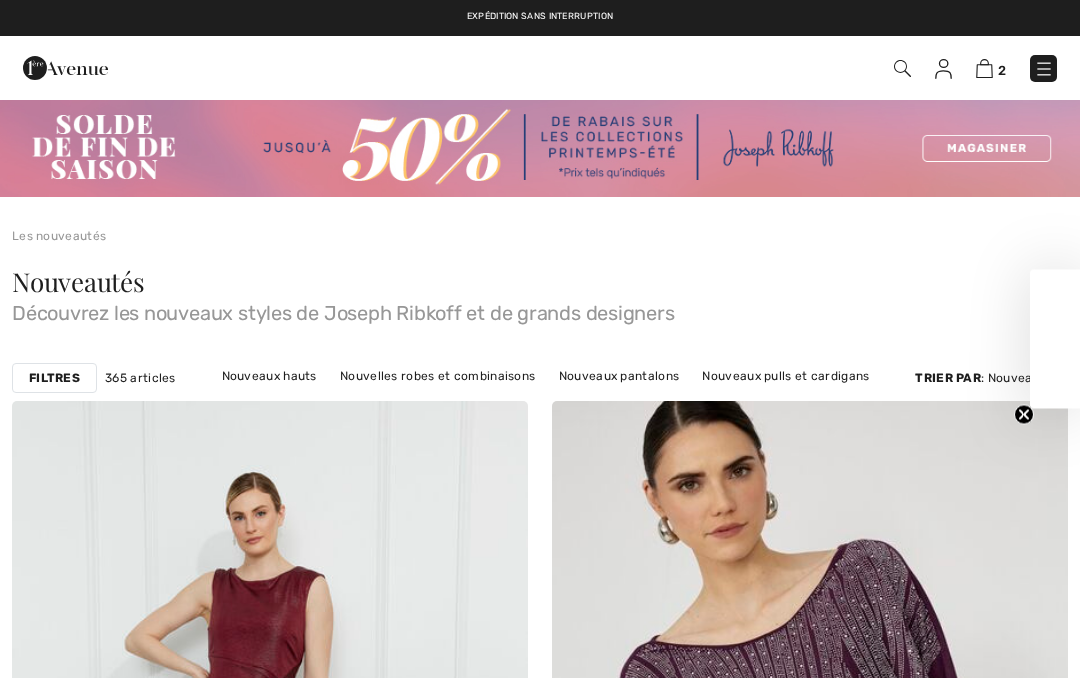checkbox on "true" 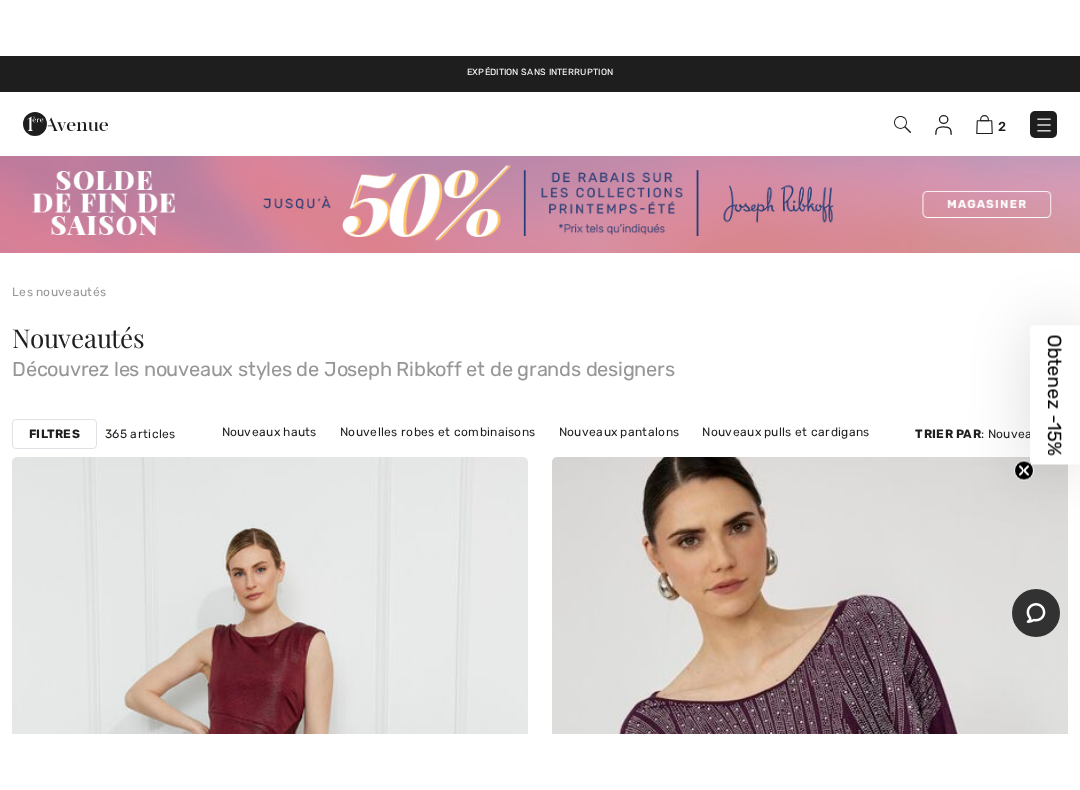 scroll, scrollTop: 28, scrollLeft: 0, axis: vertical 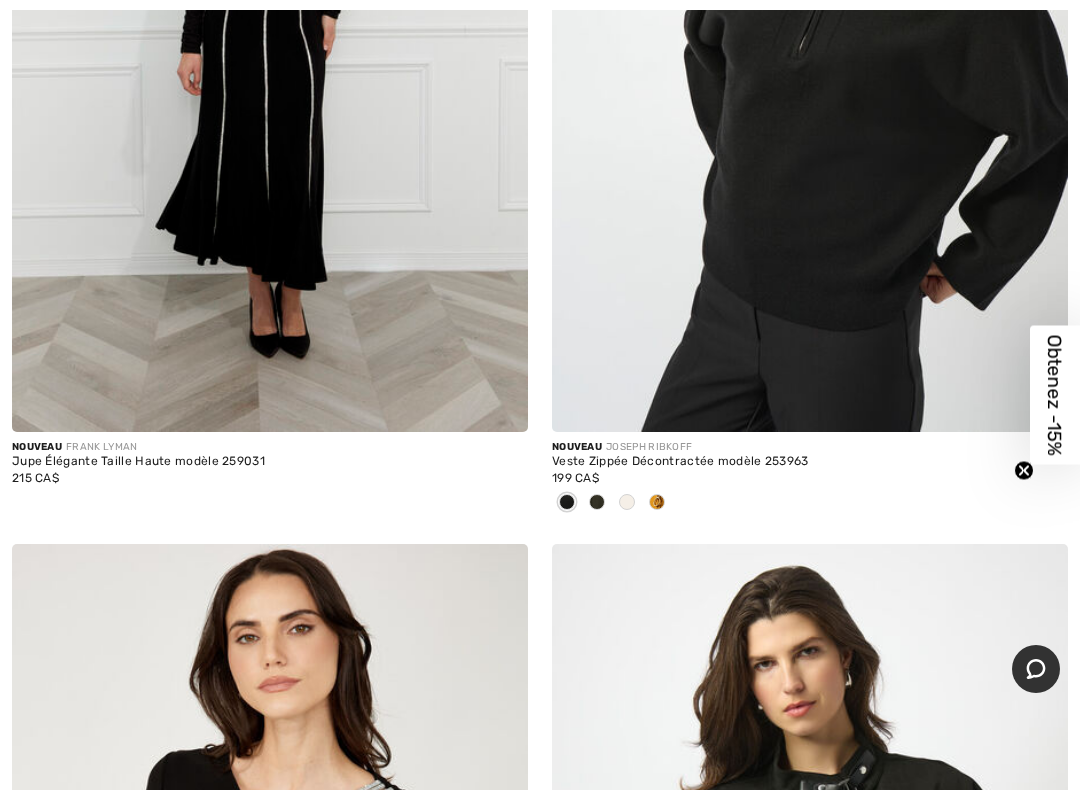 click at bounding box center (657, 502) 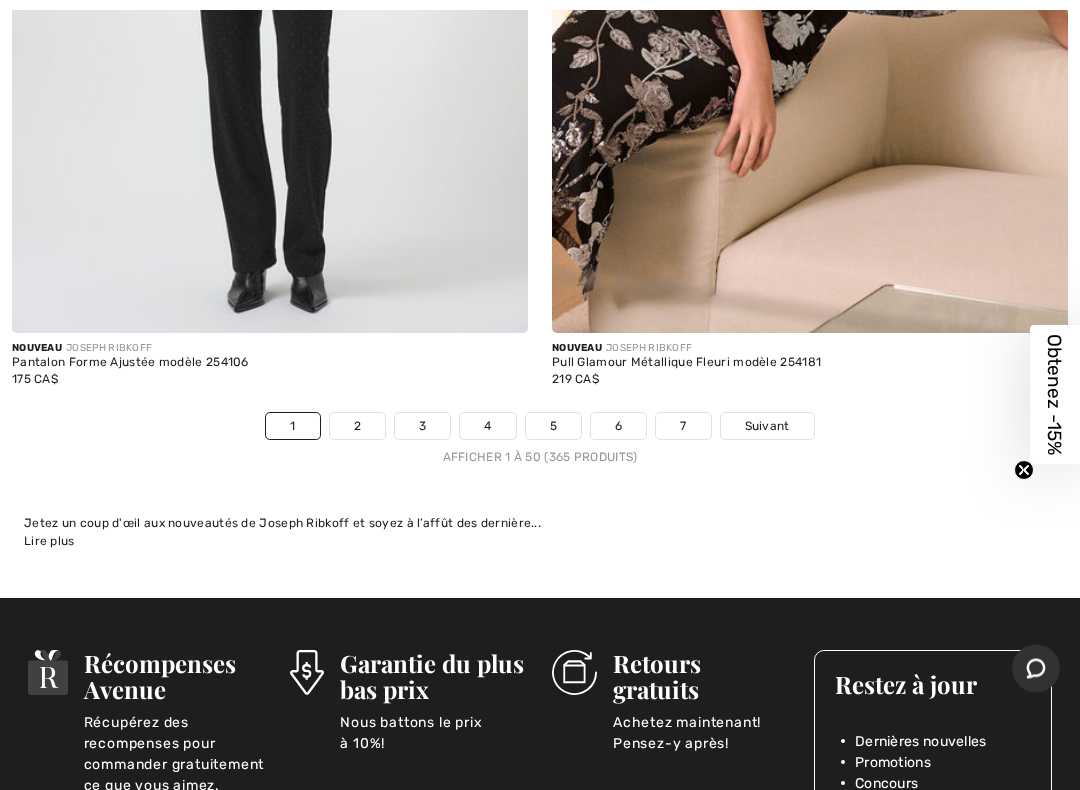 scroll, scrollTop: 22574, scrollLeft: 0, axis: vertical 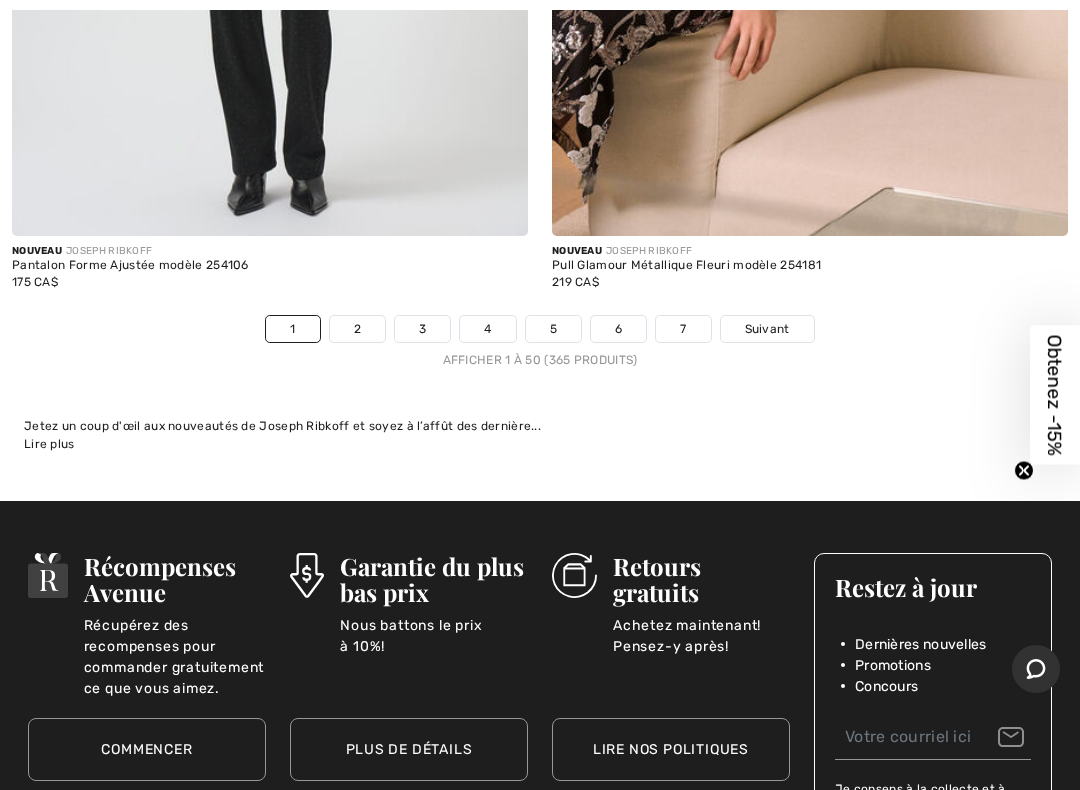 click on "Suivant" at bounding box center [767, 329] 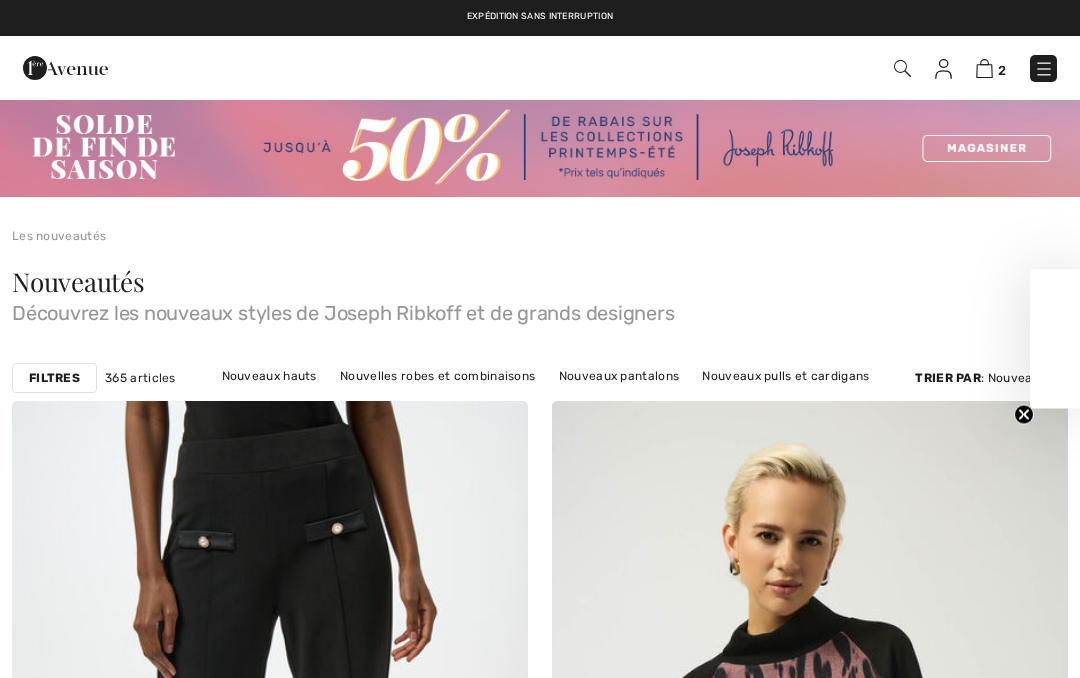 scroll, scrollTop: 0, scrollLeft: 0, axis: both 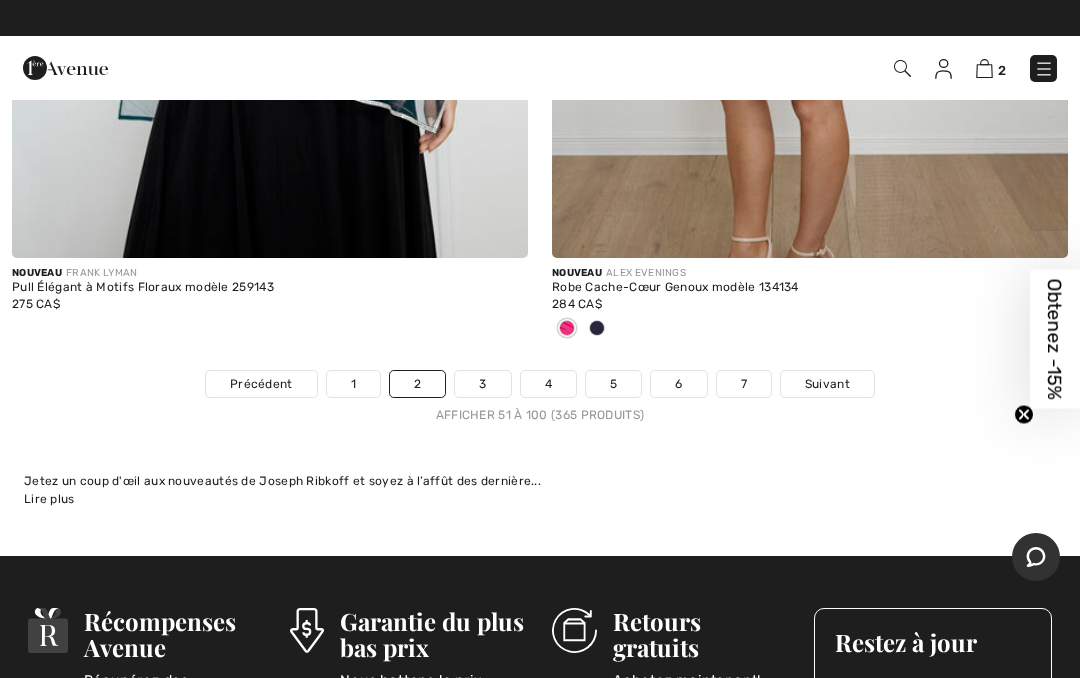 click on "Suivant" at bounding box center (827, 384) 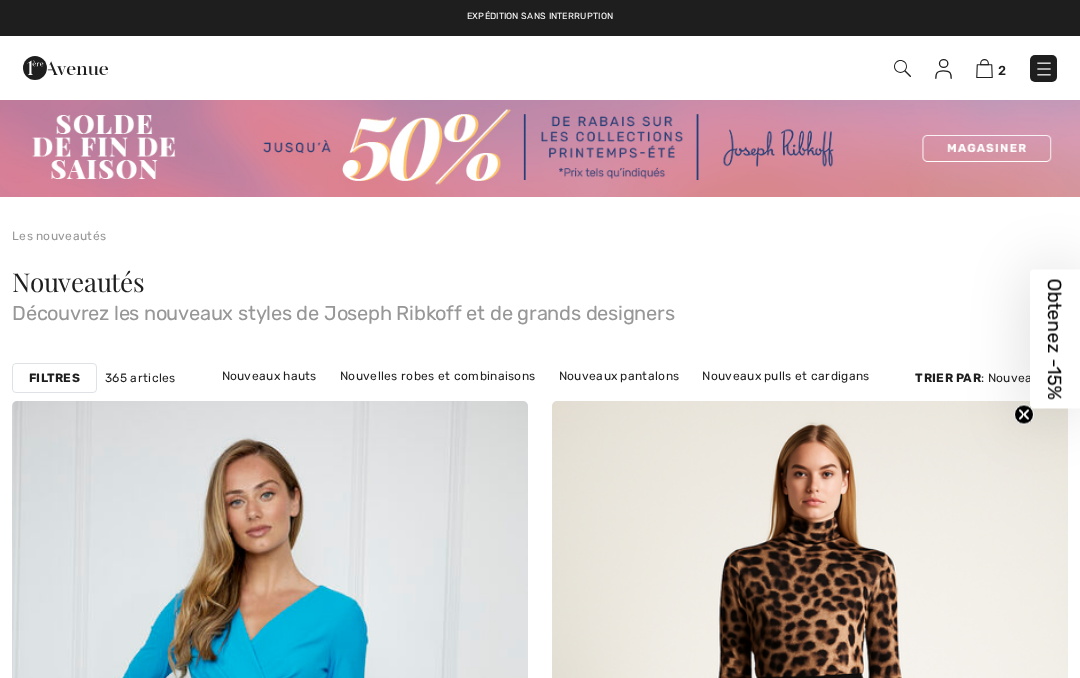 checkbox on "true" 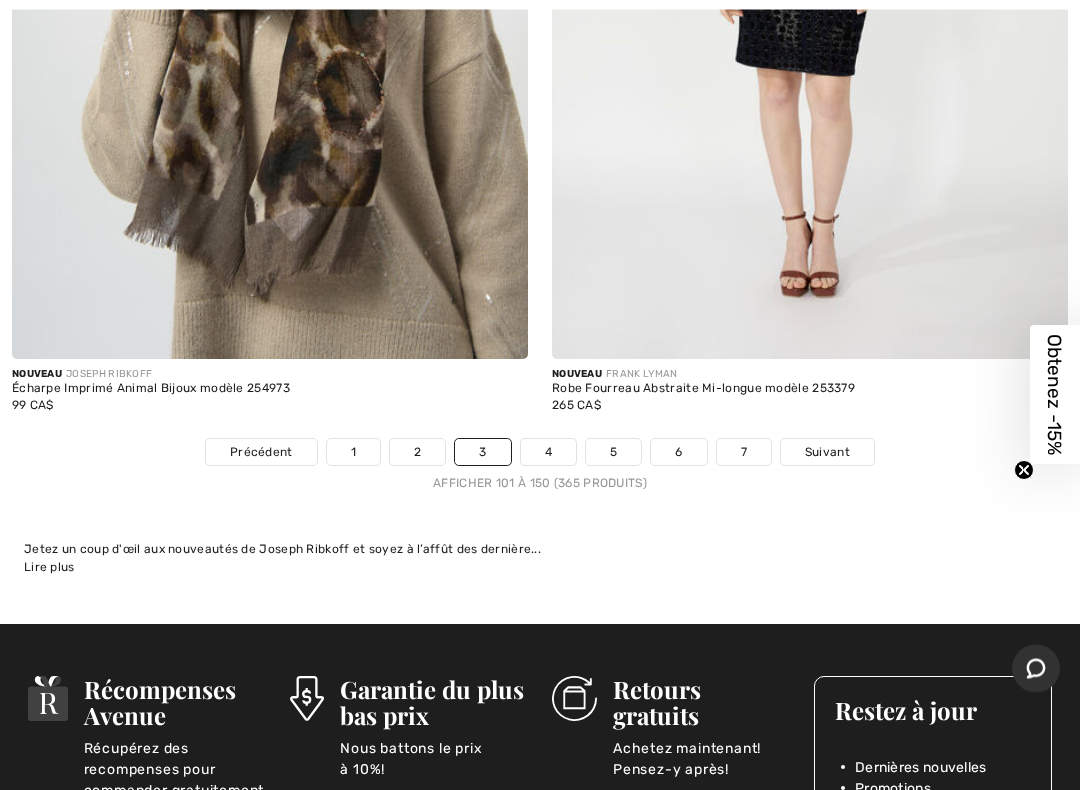 scroll, scrollTop: 22319, scrollLeft: 0, axis: vertical 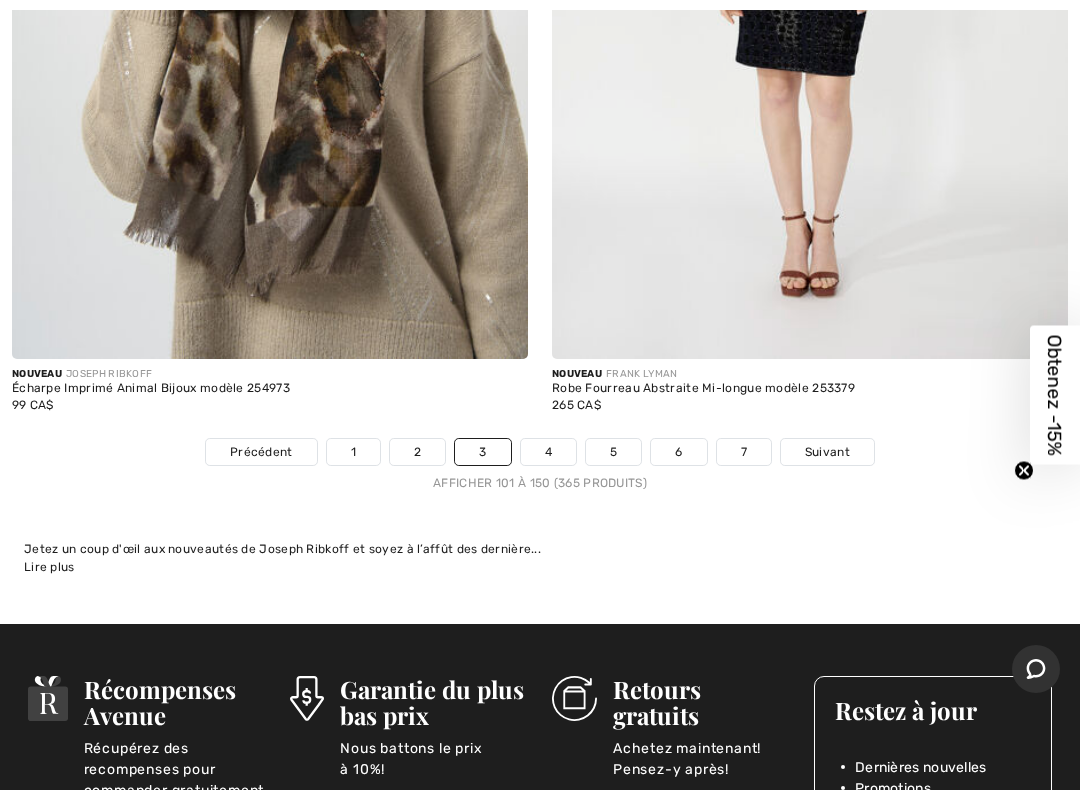 click on "Suivant" at bounding box center (827, 452) 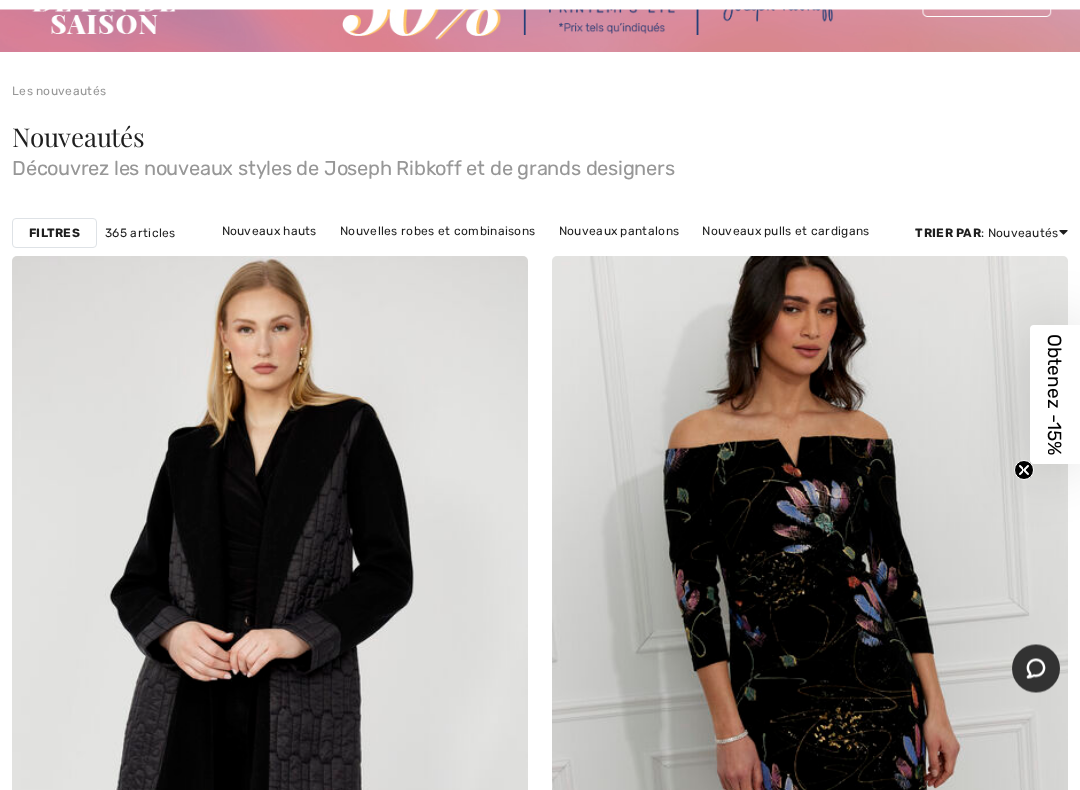 scroll, scrollTop: 220, scrollLeft: 0, axis: vertical 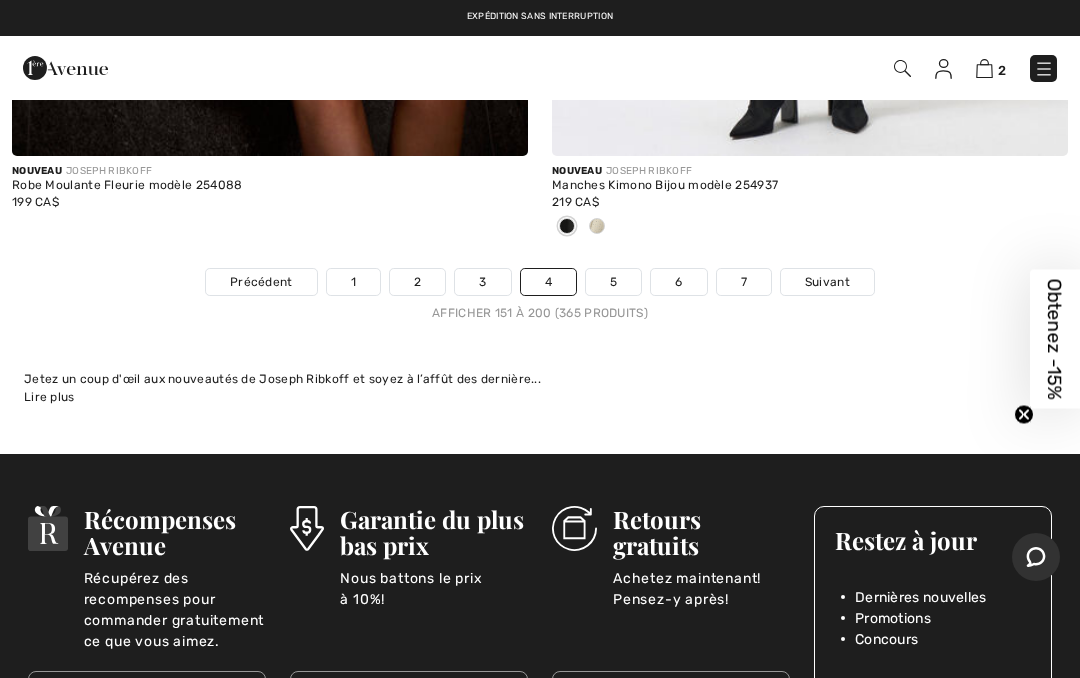 click on "Suivant" at bounding box center [827, 282] 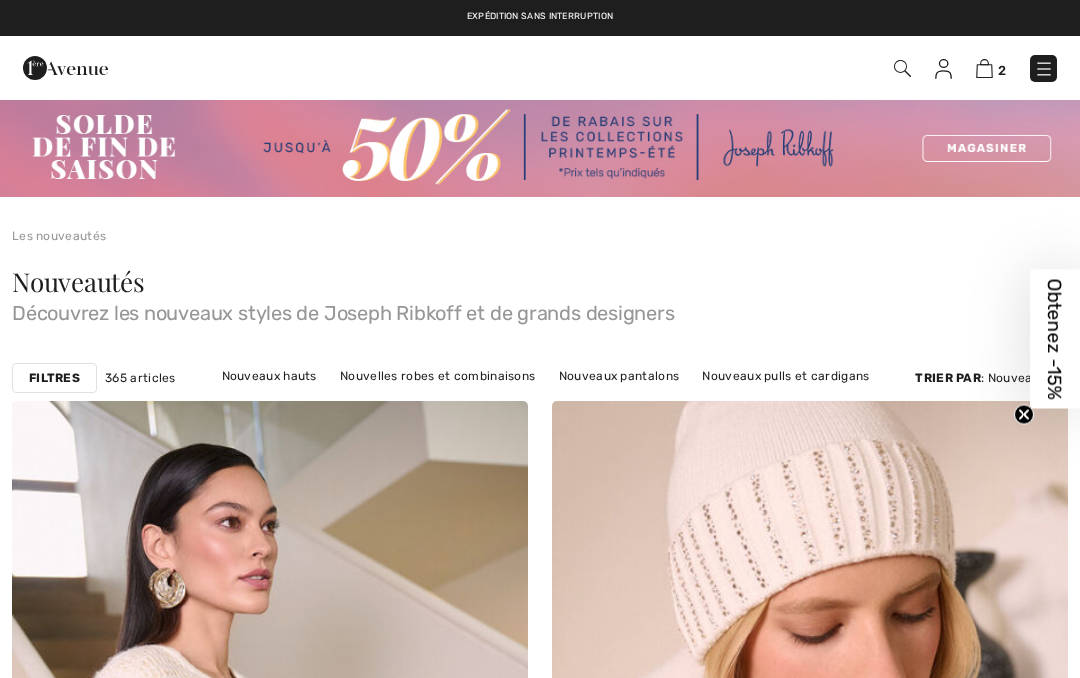scroll, scrollTop: 0, scrollLeft: 0, axis: both 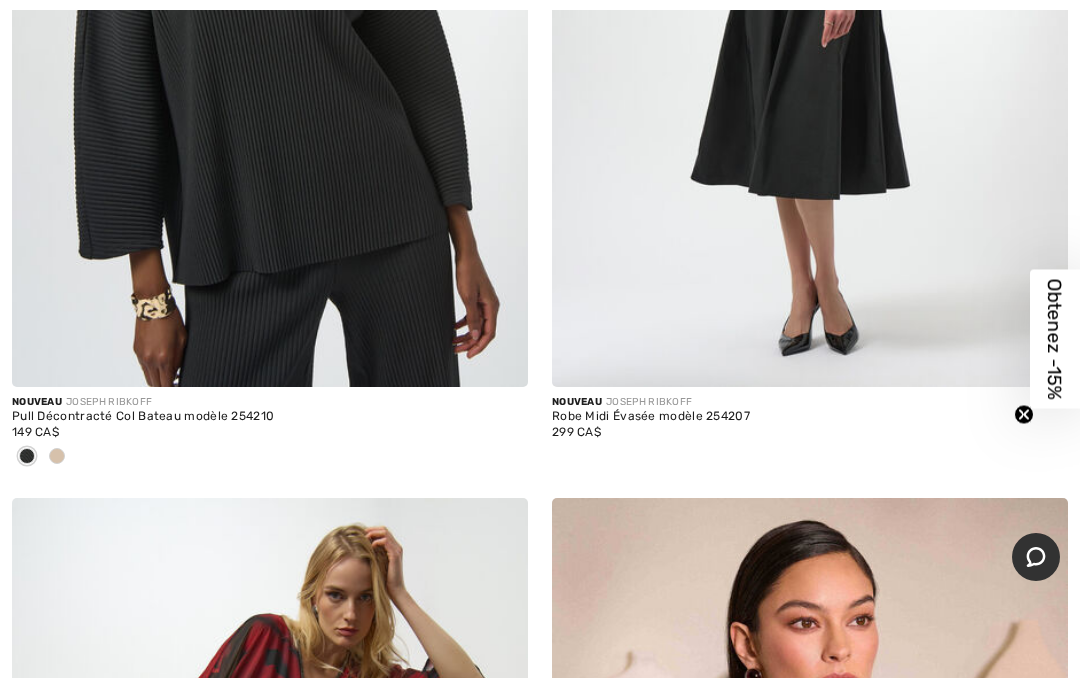 click at bounding box center [57, 456] 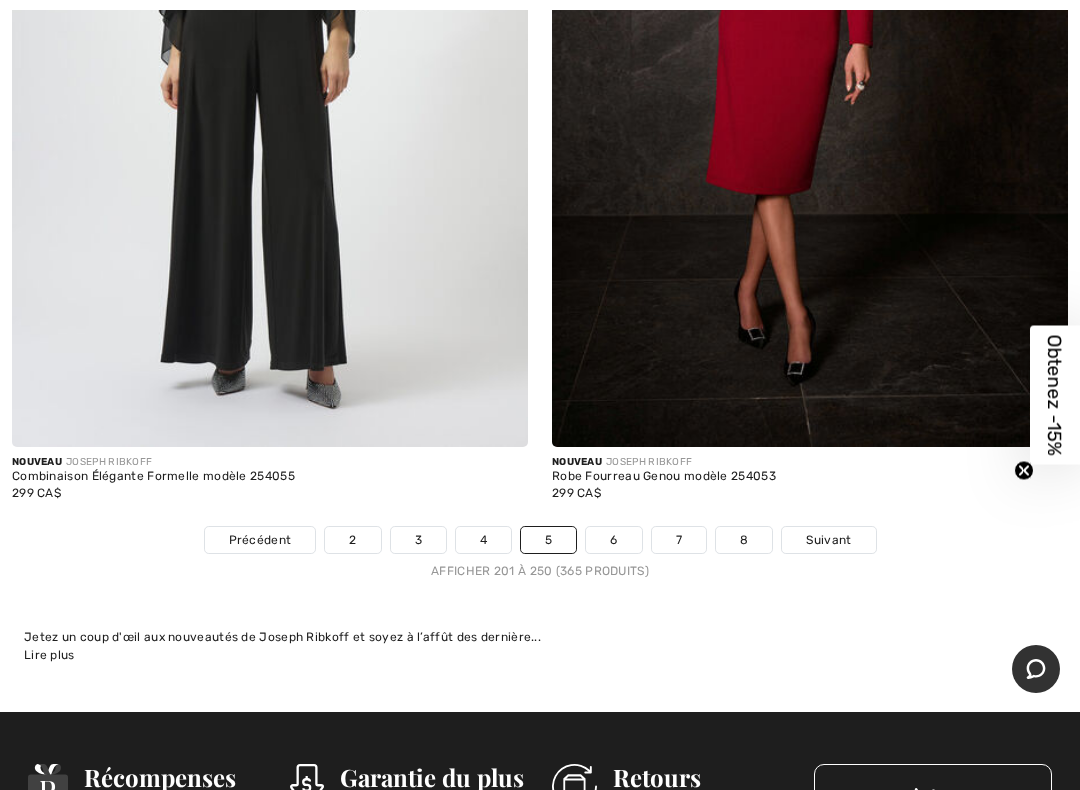 scroll, scrollTop: 22271, scrollLeft: 0, axis: vertical 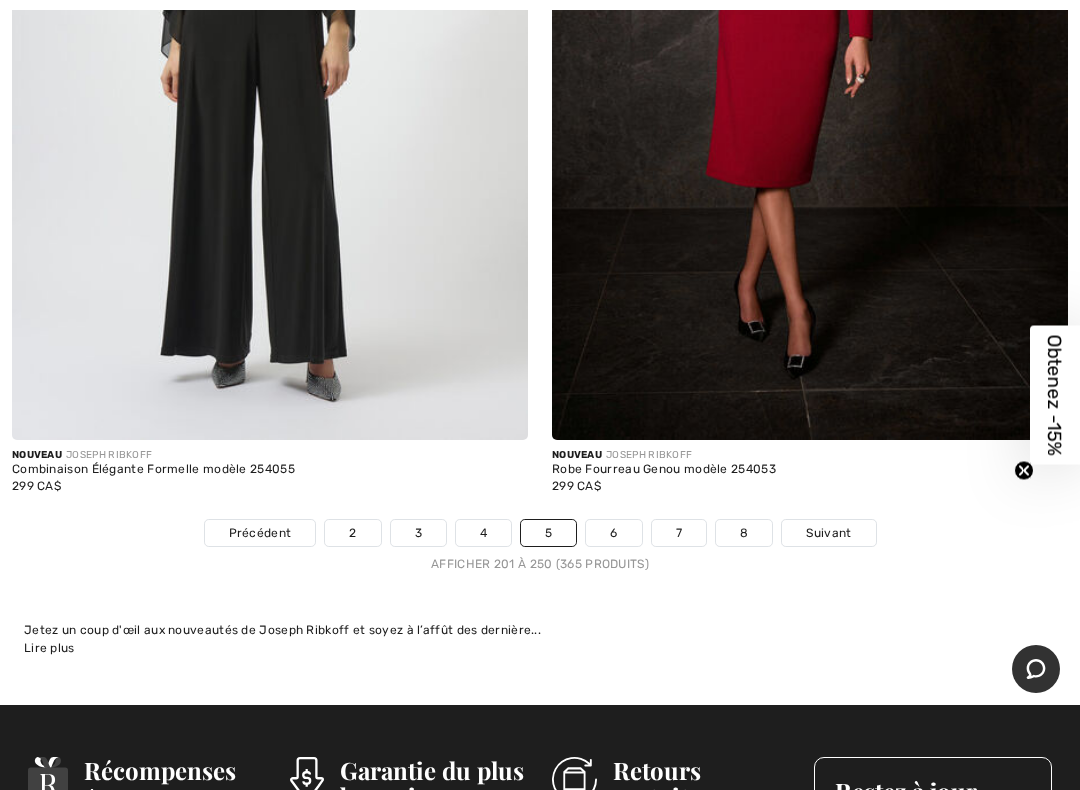 click on "Suivant" at bounding box center [828, 533] 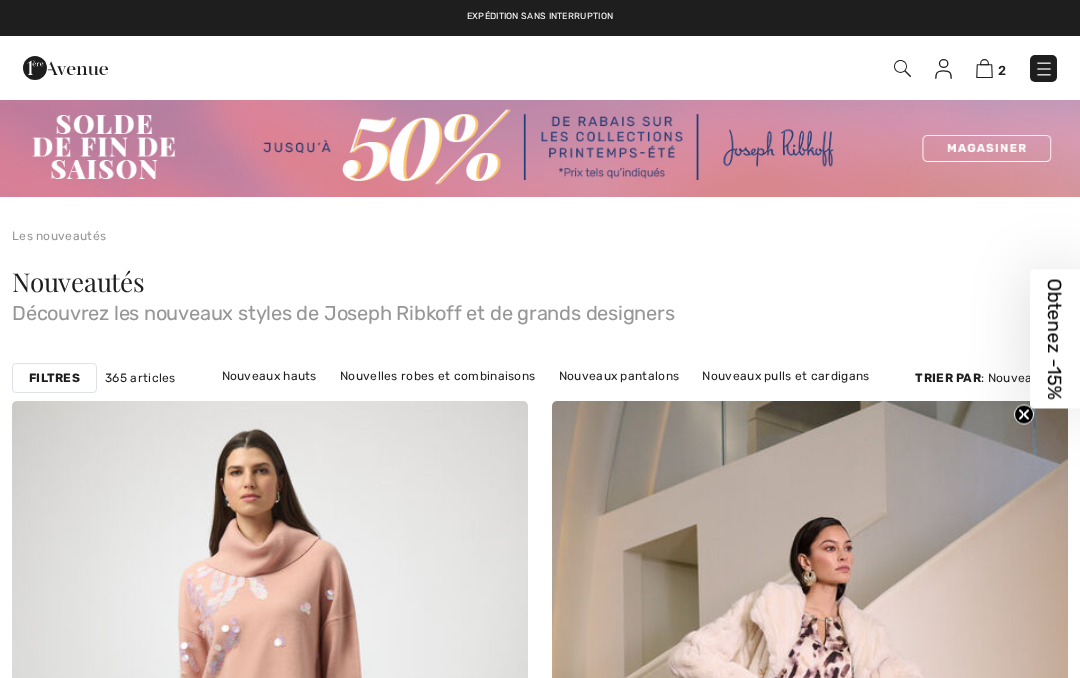 scroll, scrollTop: 0, scrollLeft: 0, axis: both 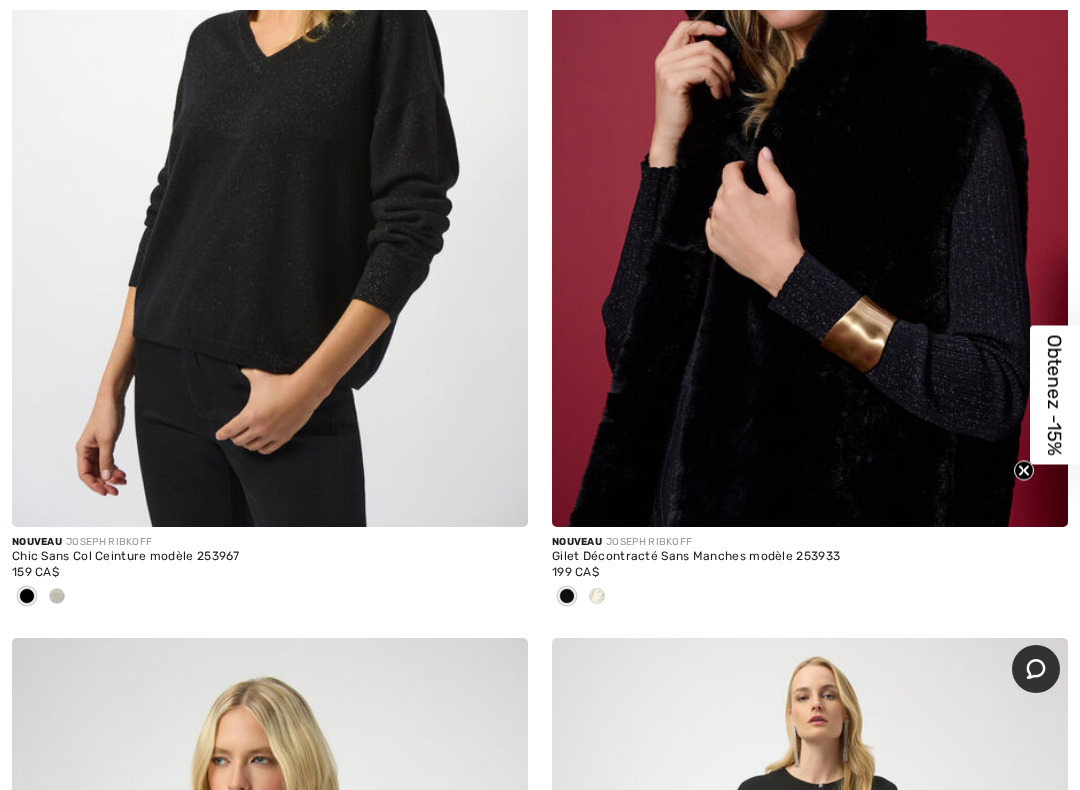click at bounding box center (597, 596) 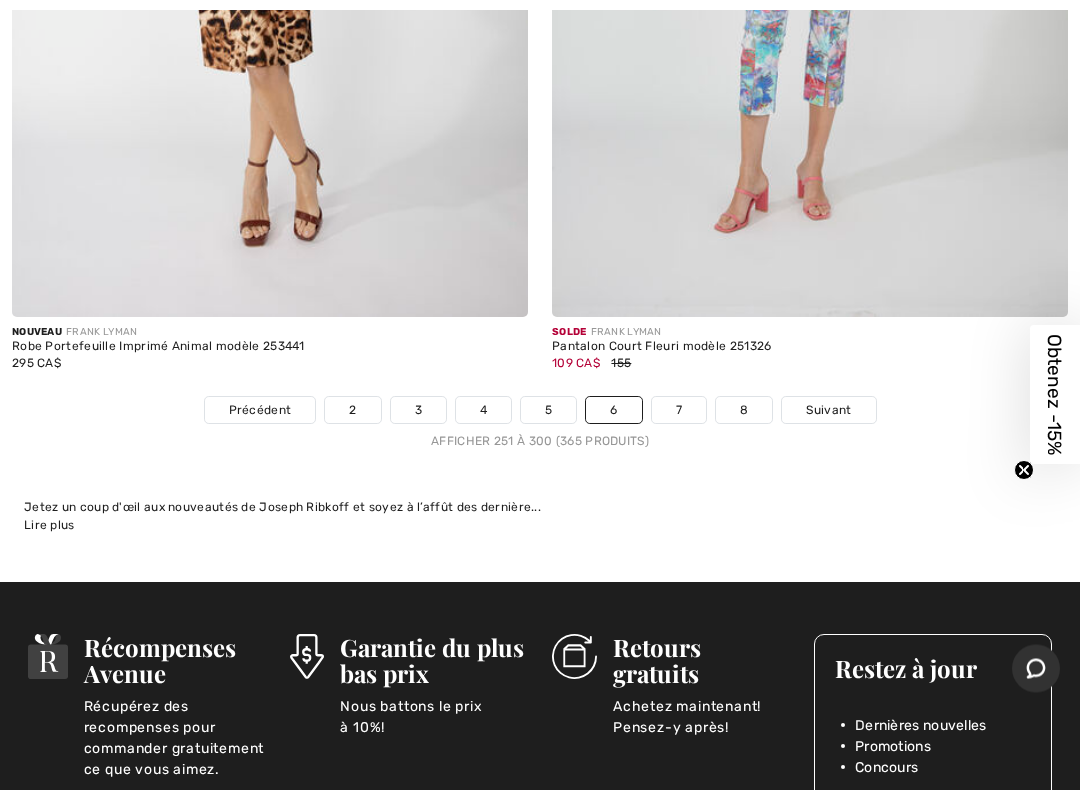 scroll, scrollTop: 22394, scrollLeft: 0, axis: vertical 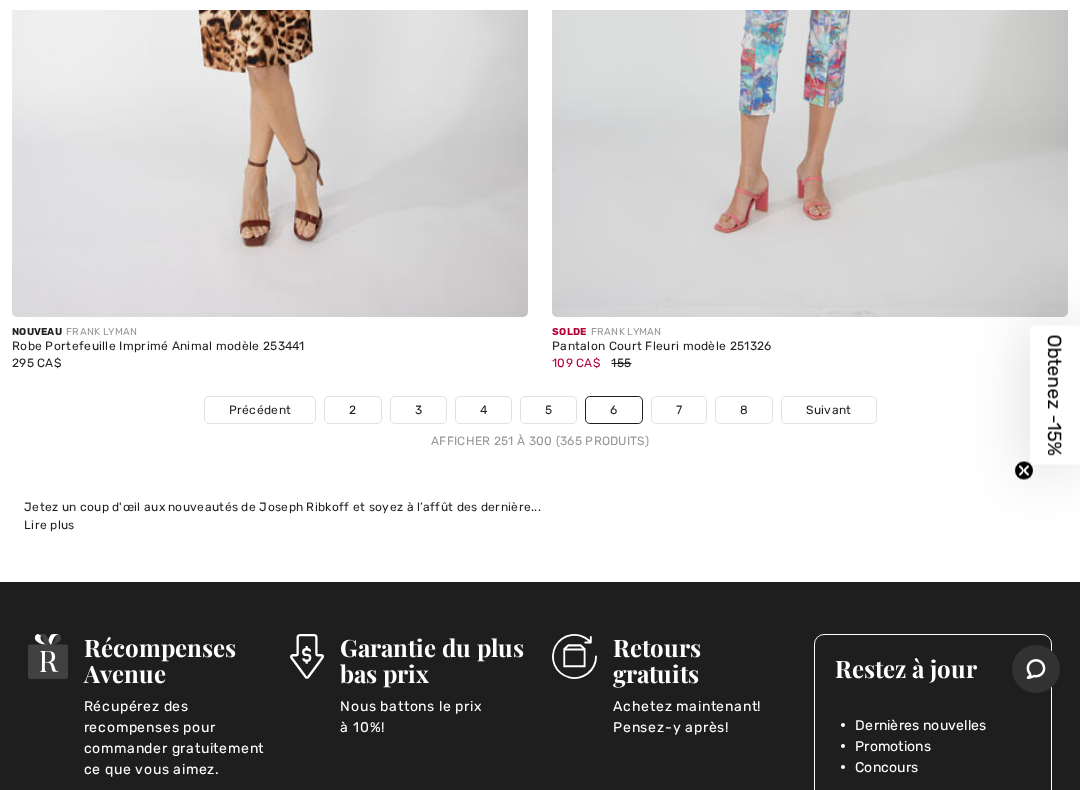 click on "Suivant" at bounding box center (828, 410) 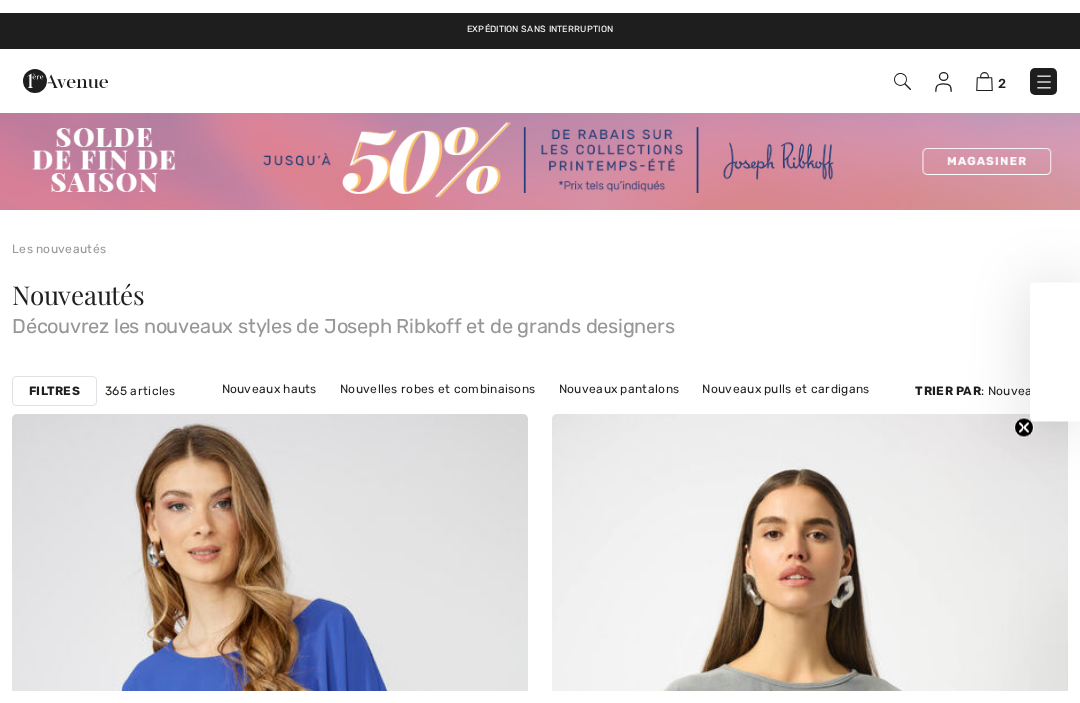 scroll, scrollTop: 0, scrollLeft: 0, axis: both 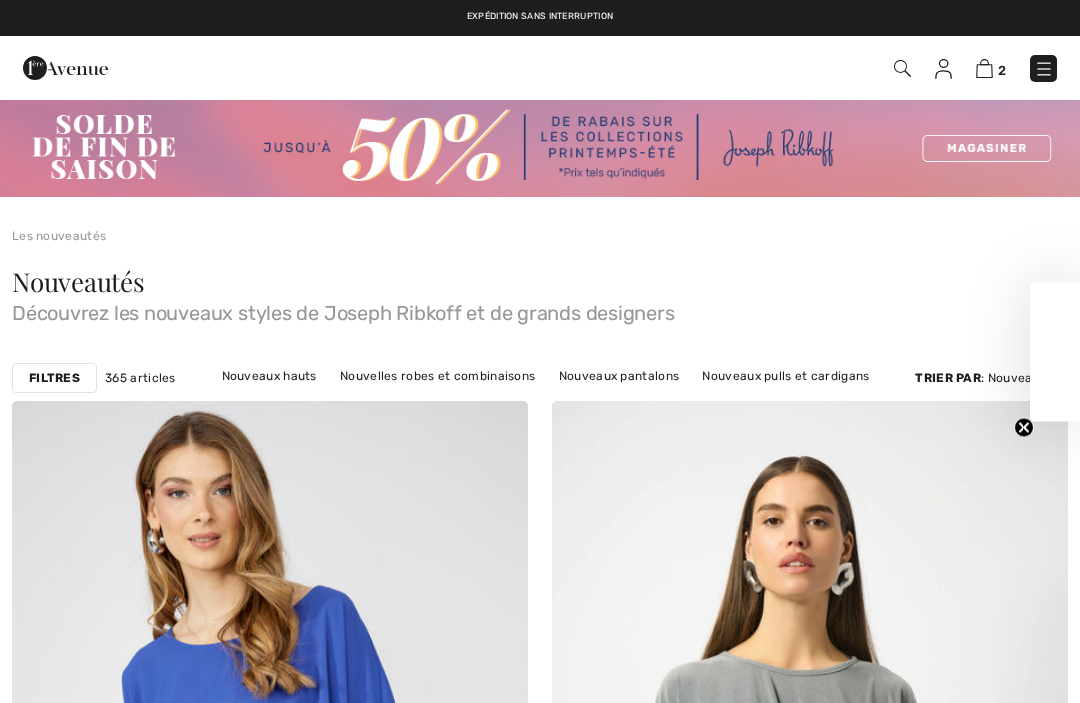checkbox on "true" 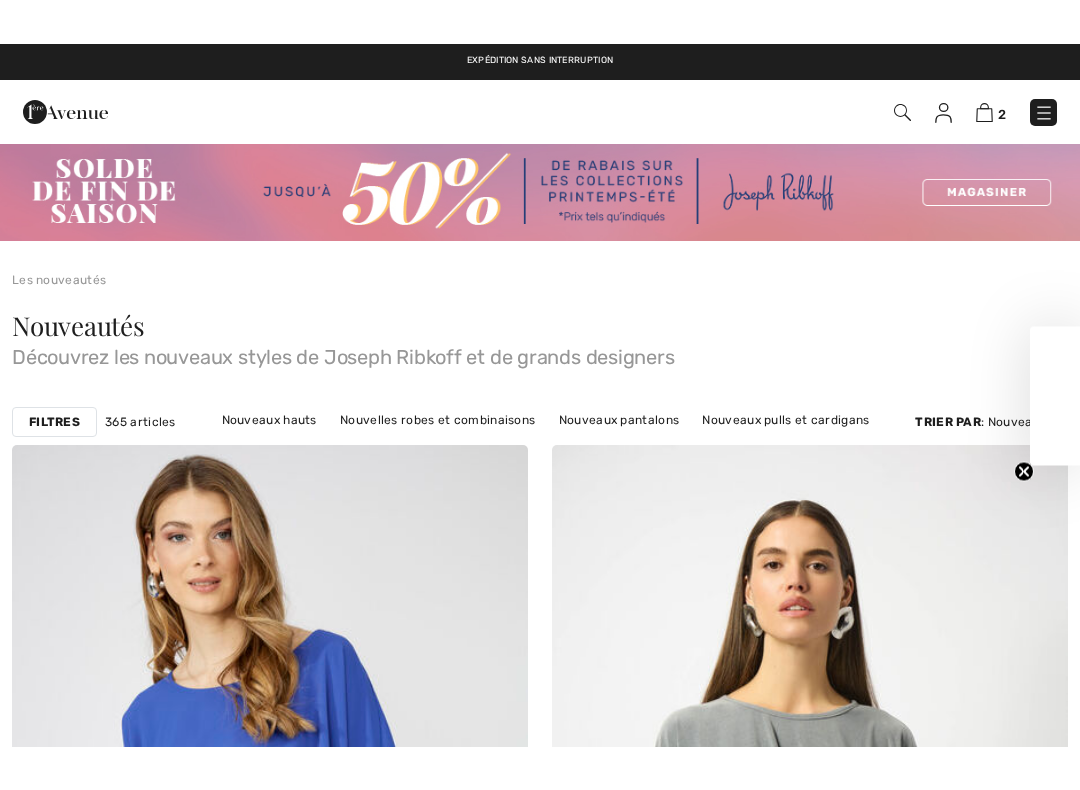 scroll, scrollTop: 0, scrollLeft: 0, axis: both 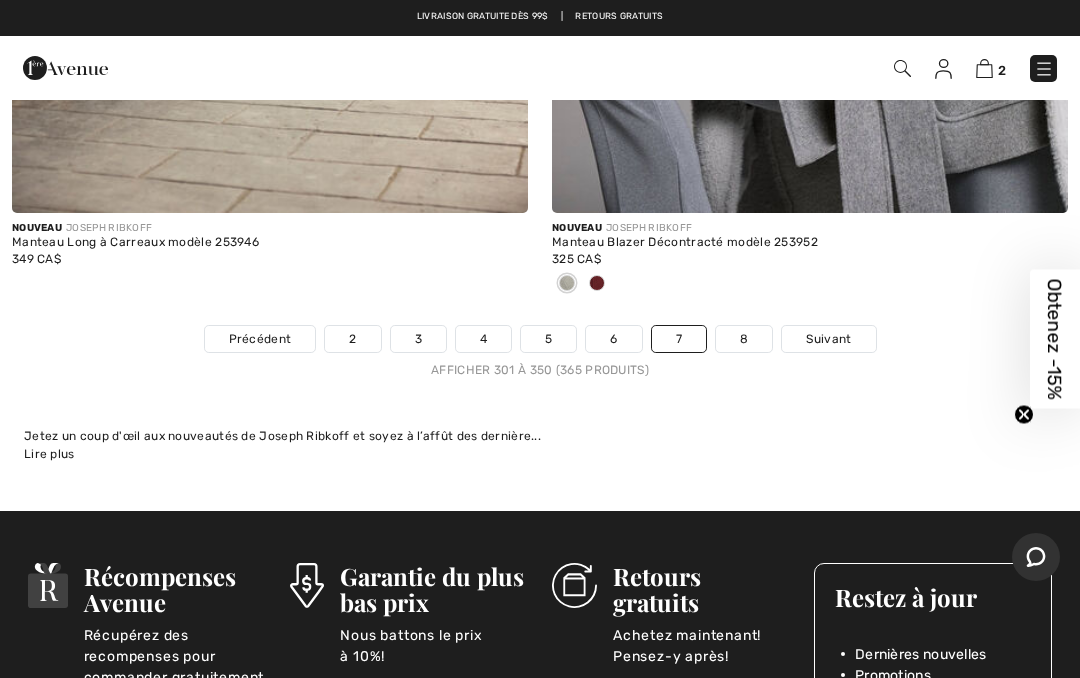 click on "Suivant" at bounding box center (828, 339) 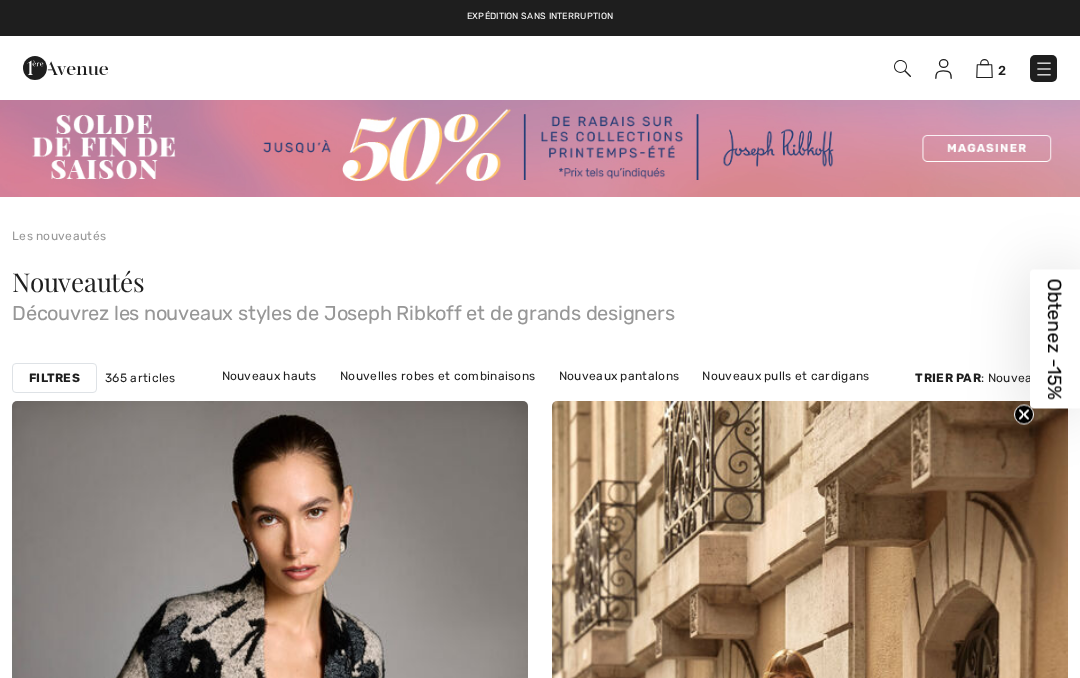 checkbox on "true" 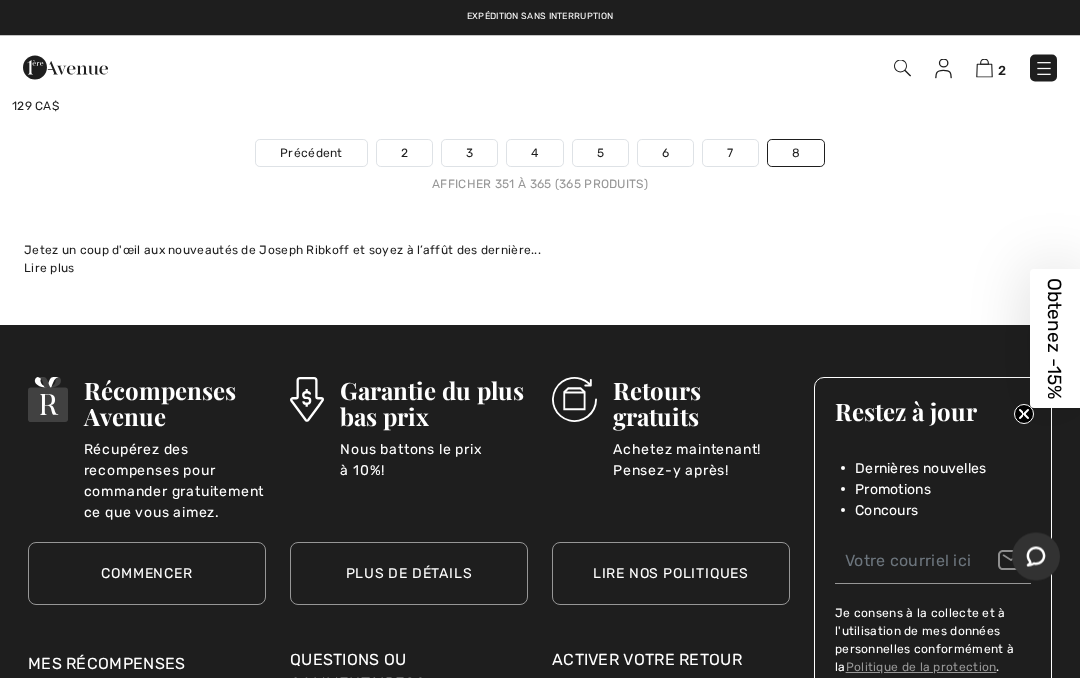 scroll, scrollTop: 7373, scrollLeft: 0, axis: vertical 